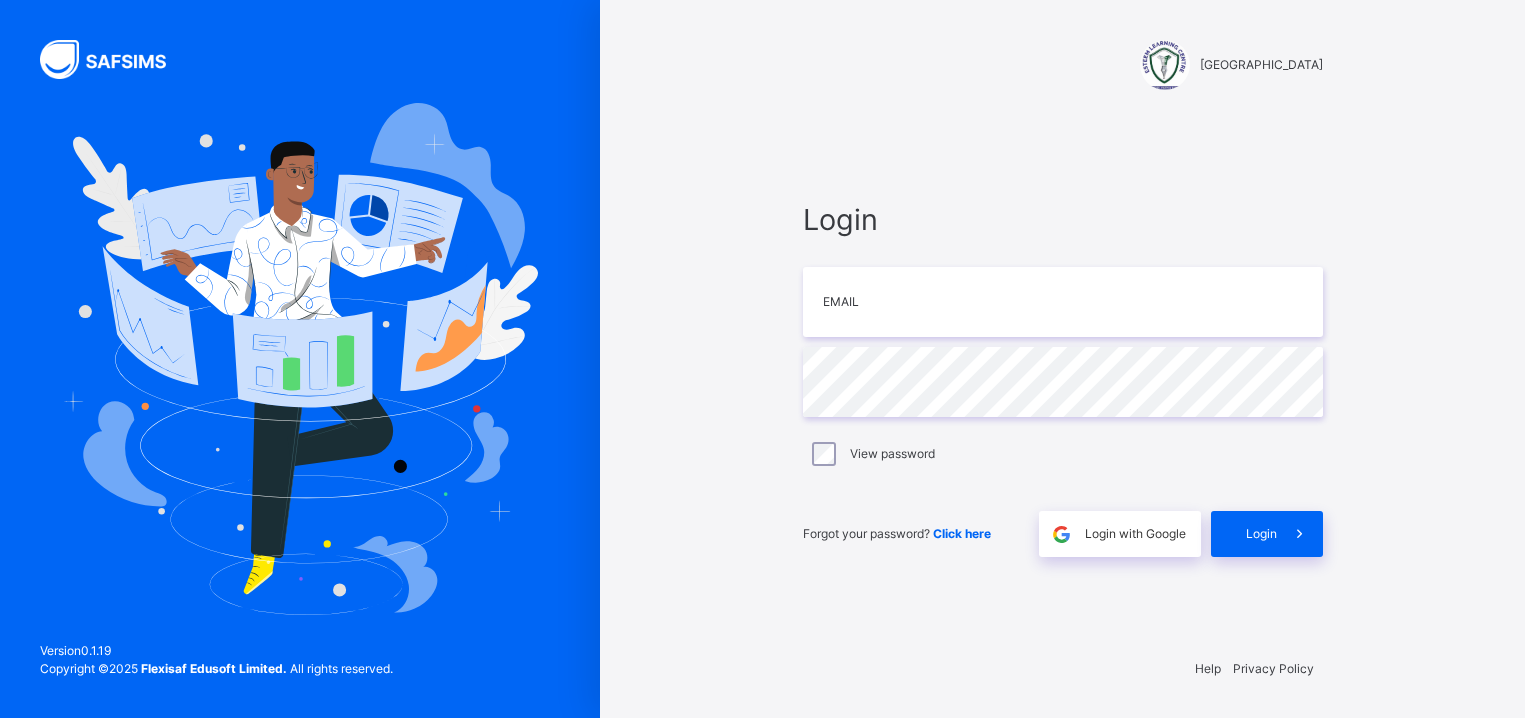 scroll, scrollTop: 0, scrollLeft: 0, axis: both 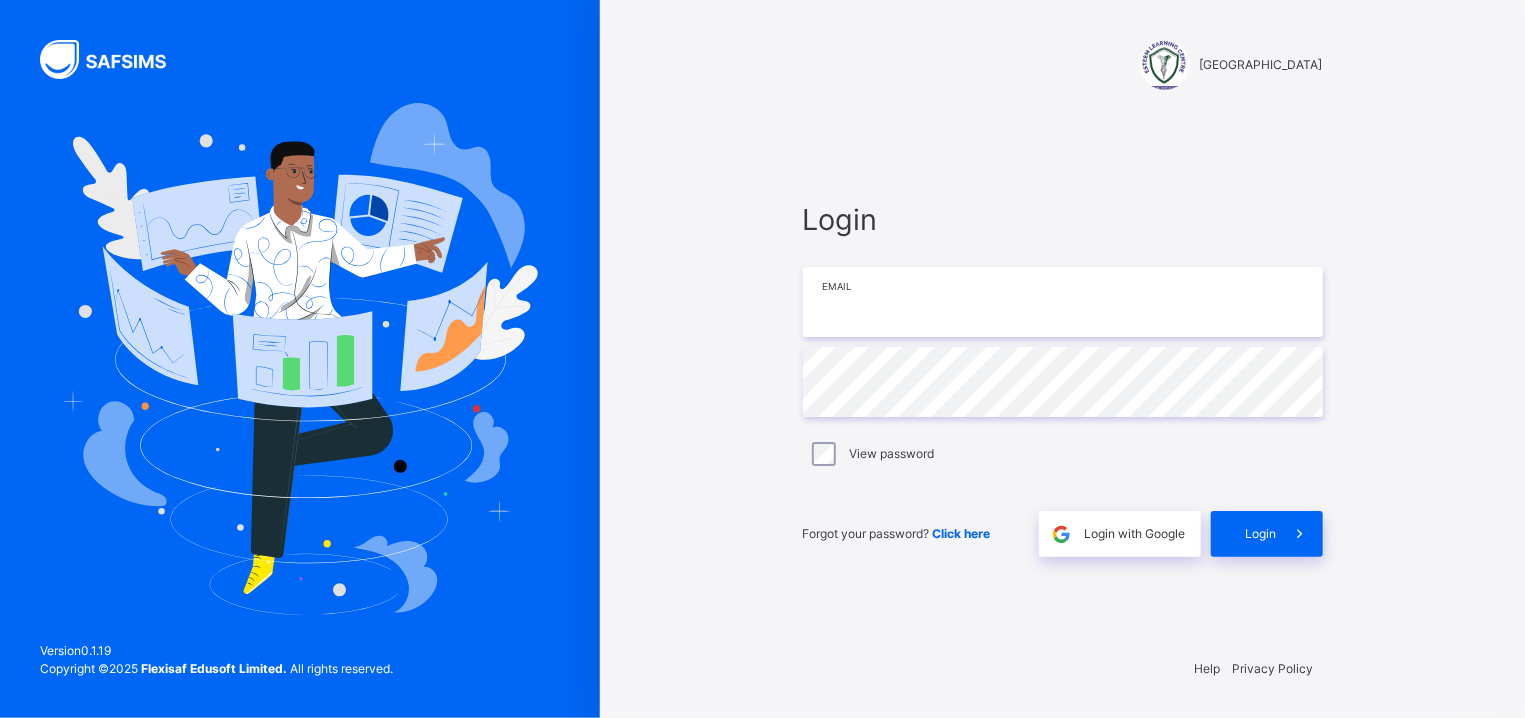 click at bounding box center (1063, 302) 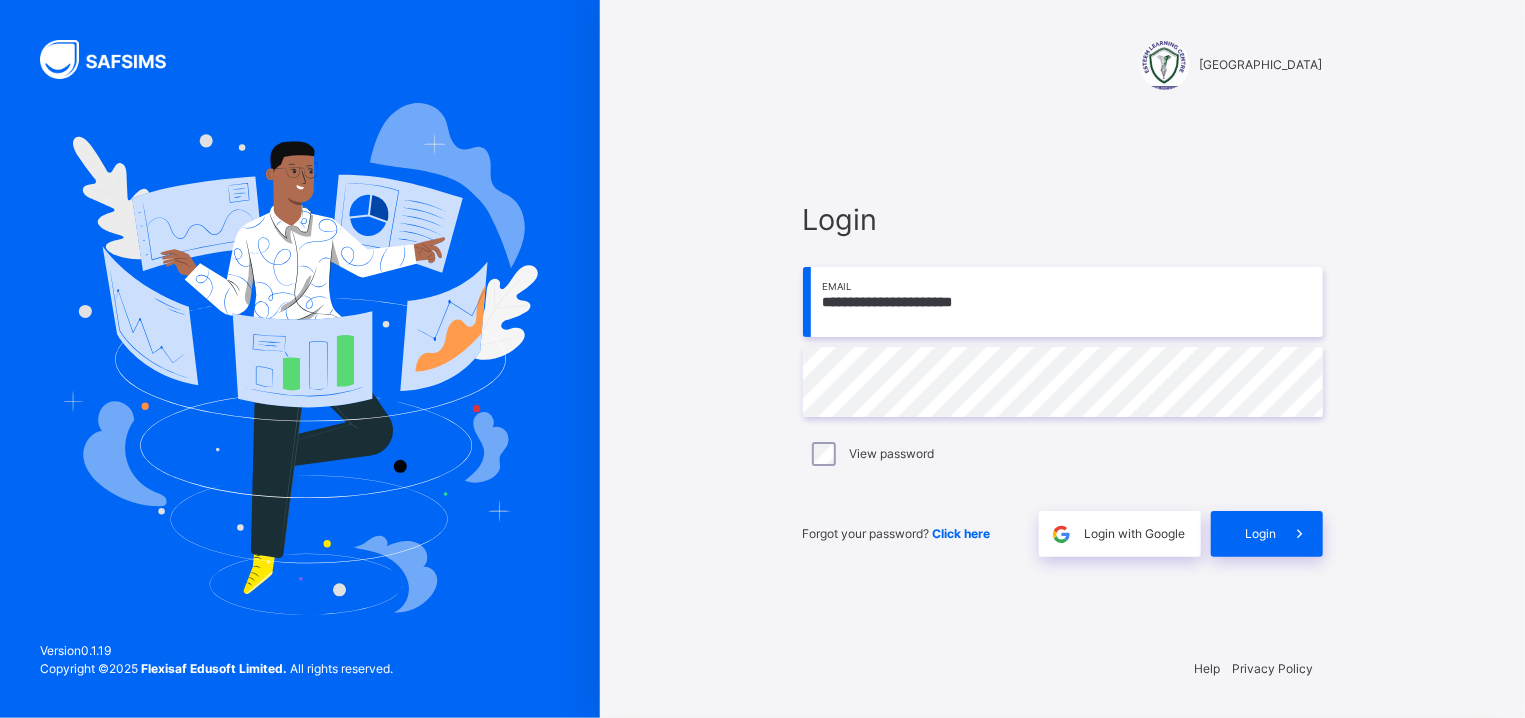 type on "**********" 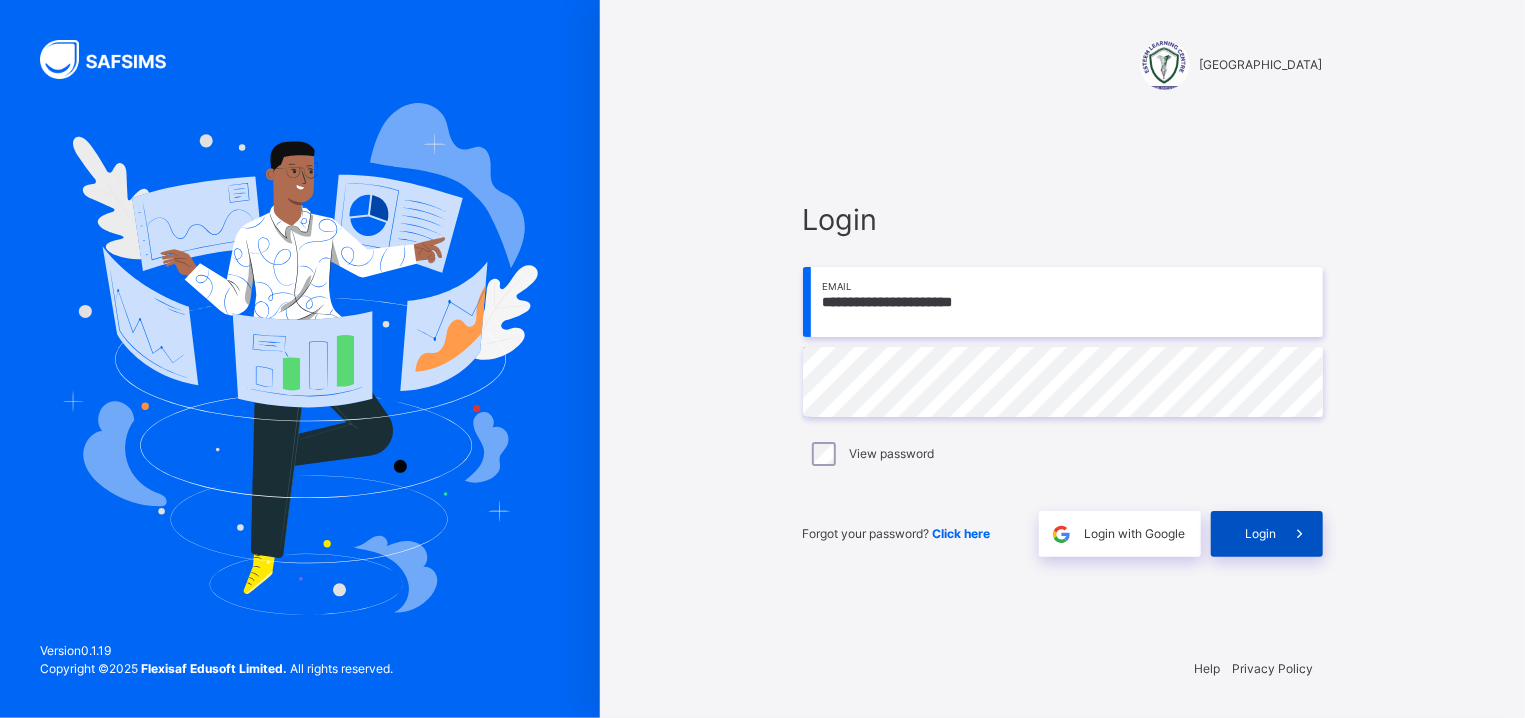 click on "Login" at bounding box center [1261, 534] 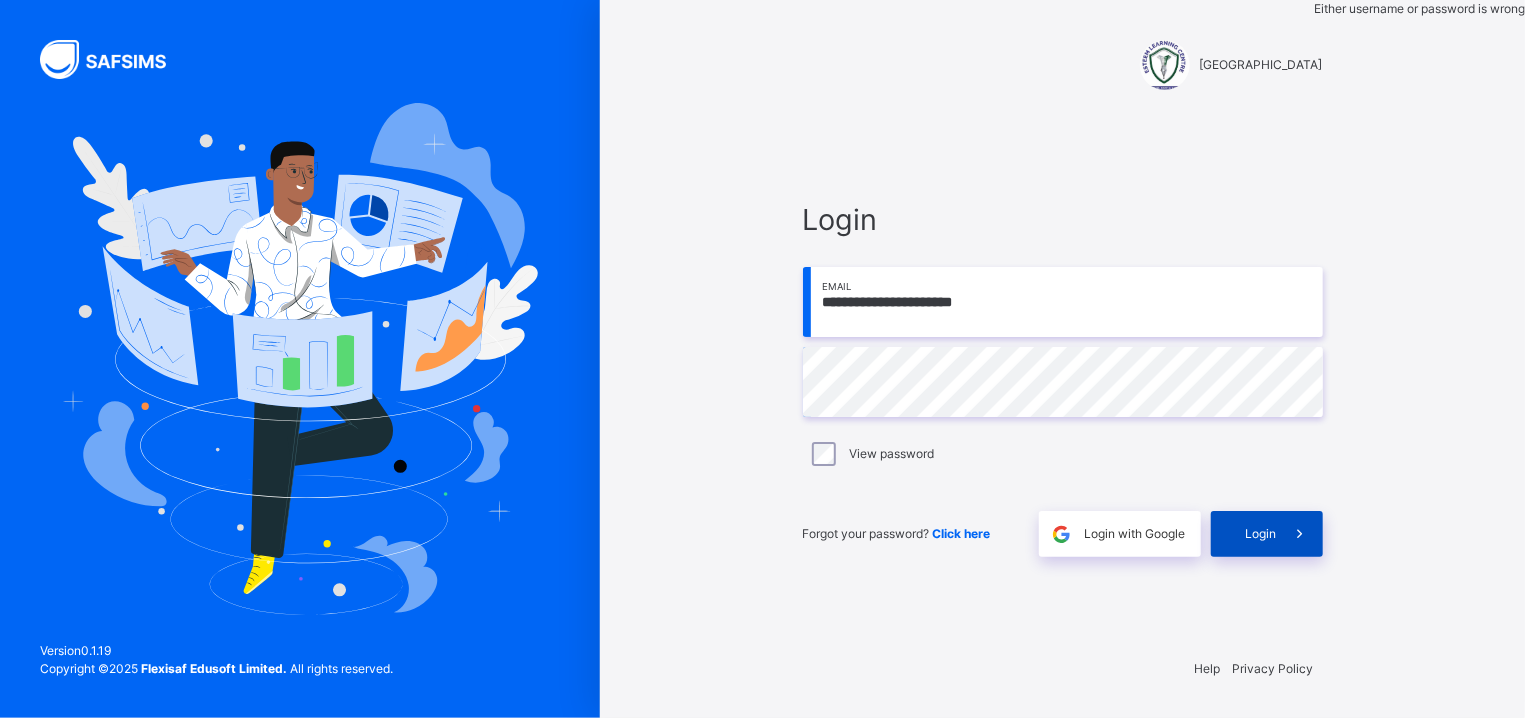 click on "Login" at bounding box center [1261, 534] 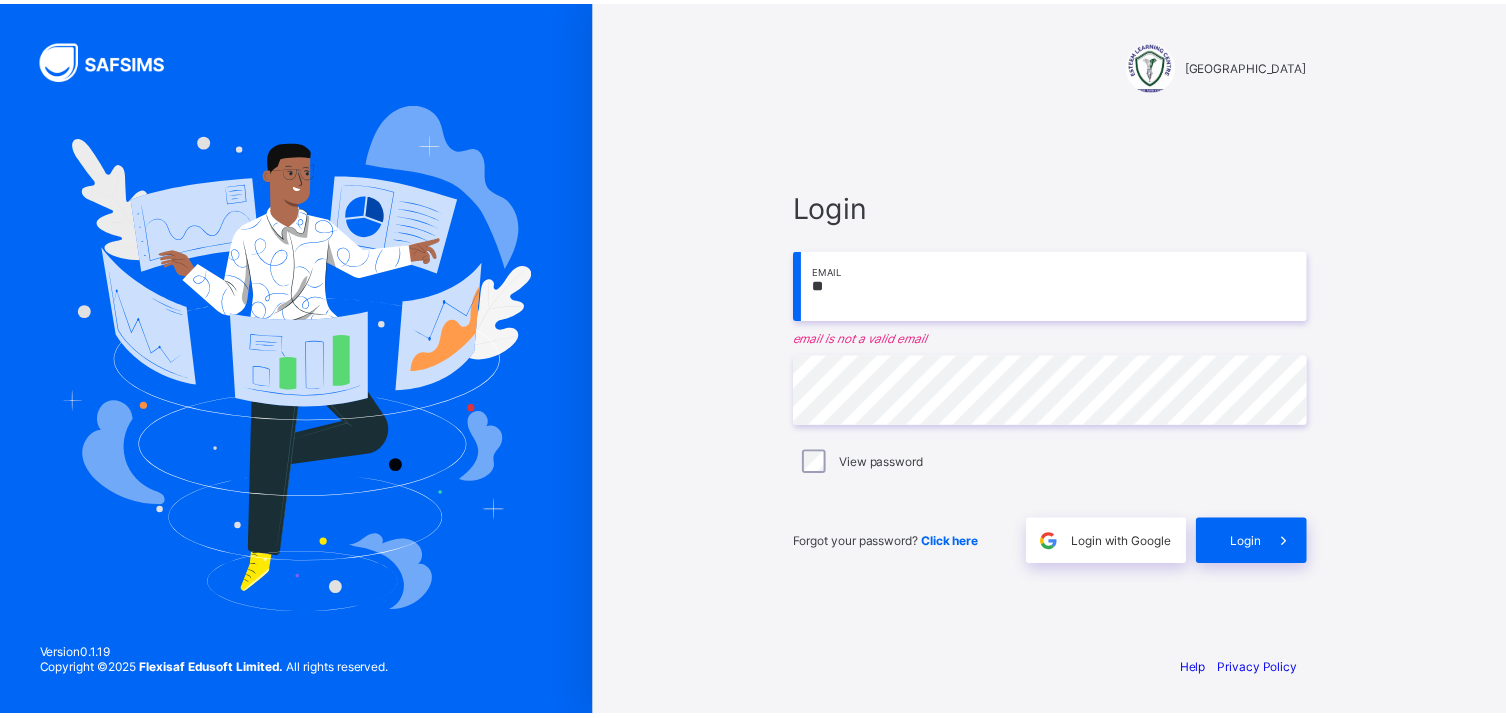 scroll, scrollTop: 0, scrollLeft: 0, axis: both 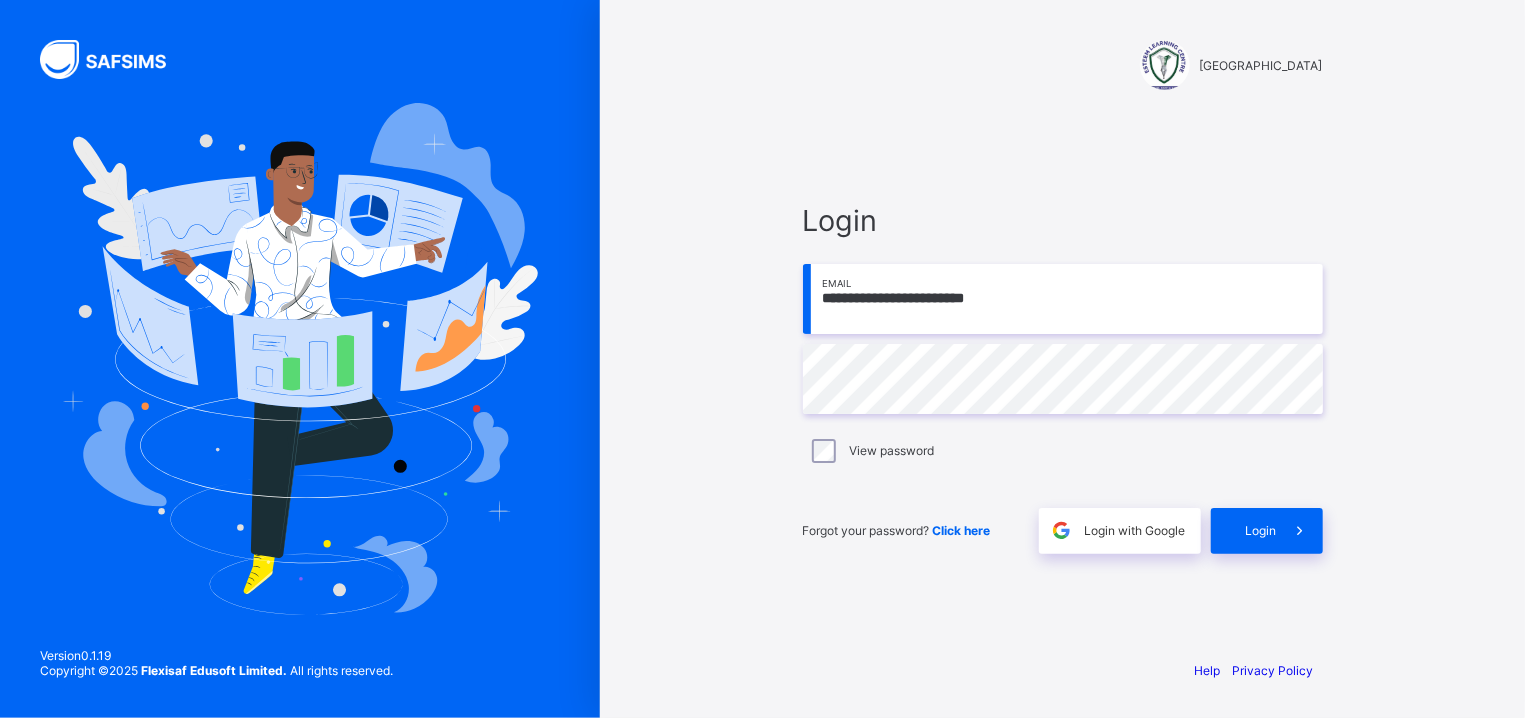 type on "**********" 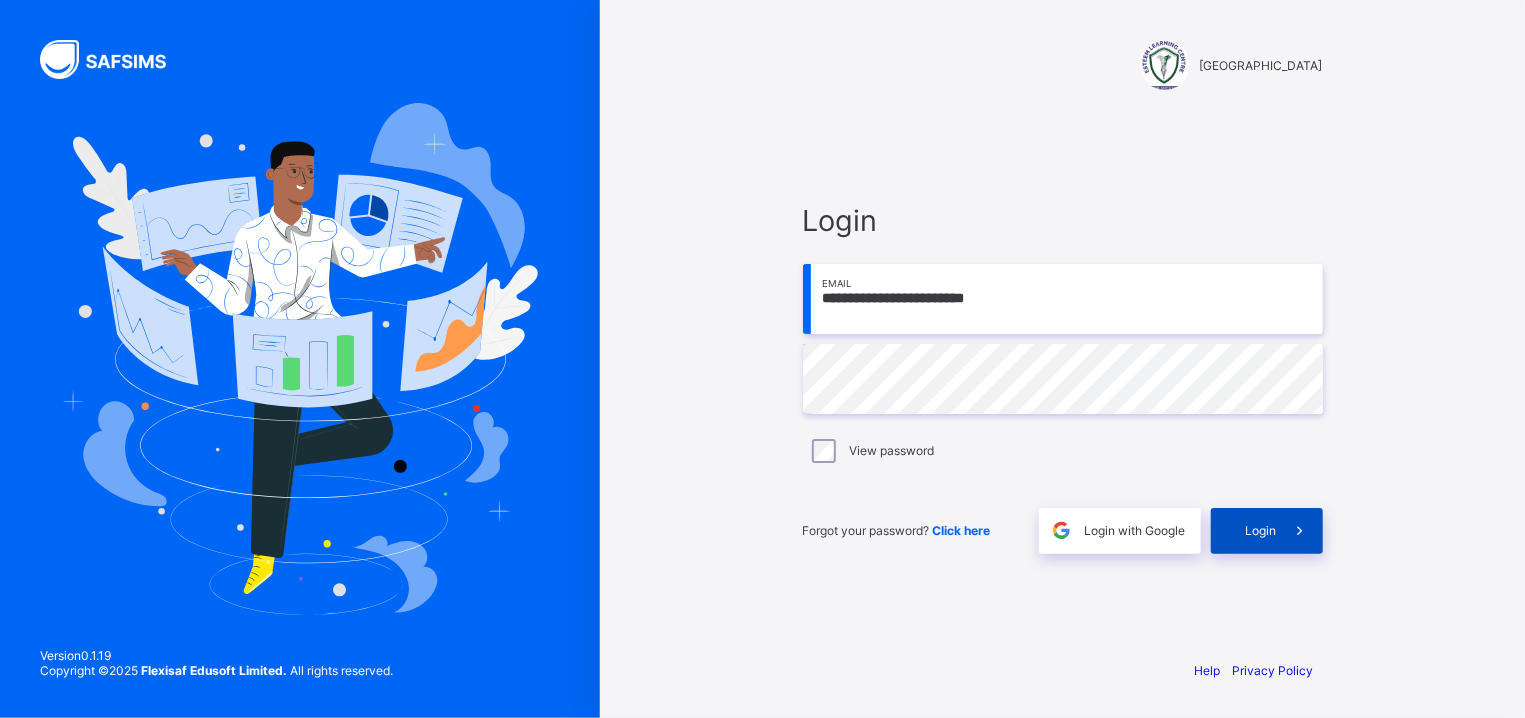 click on "Login" at bounding box center (1261, 530) 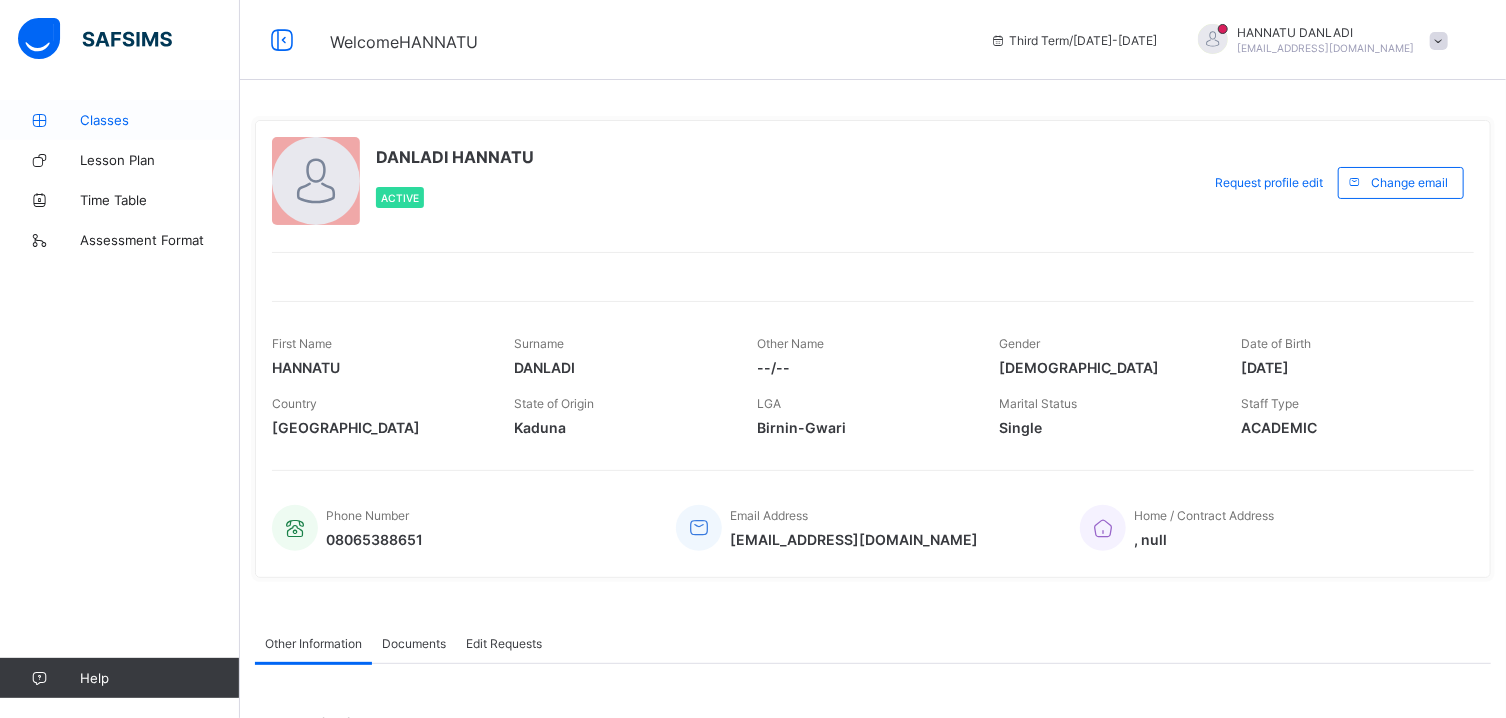 click on "Classes" at bounding box center [160, 120] 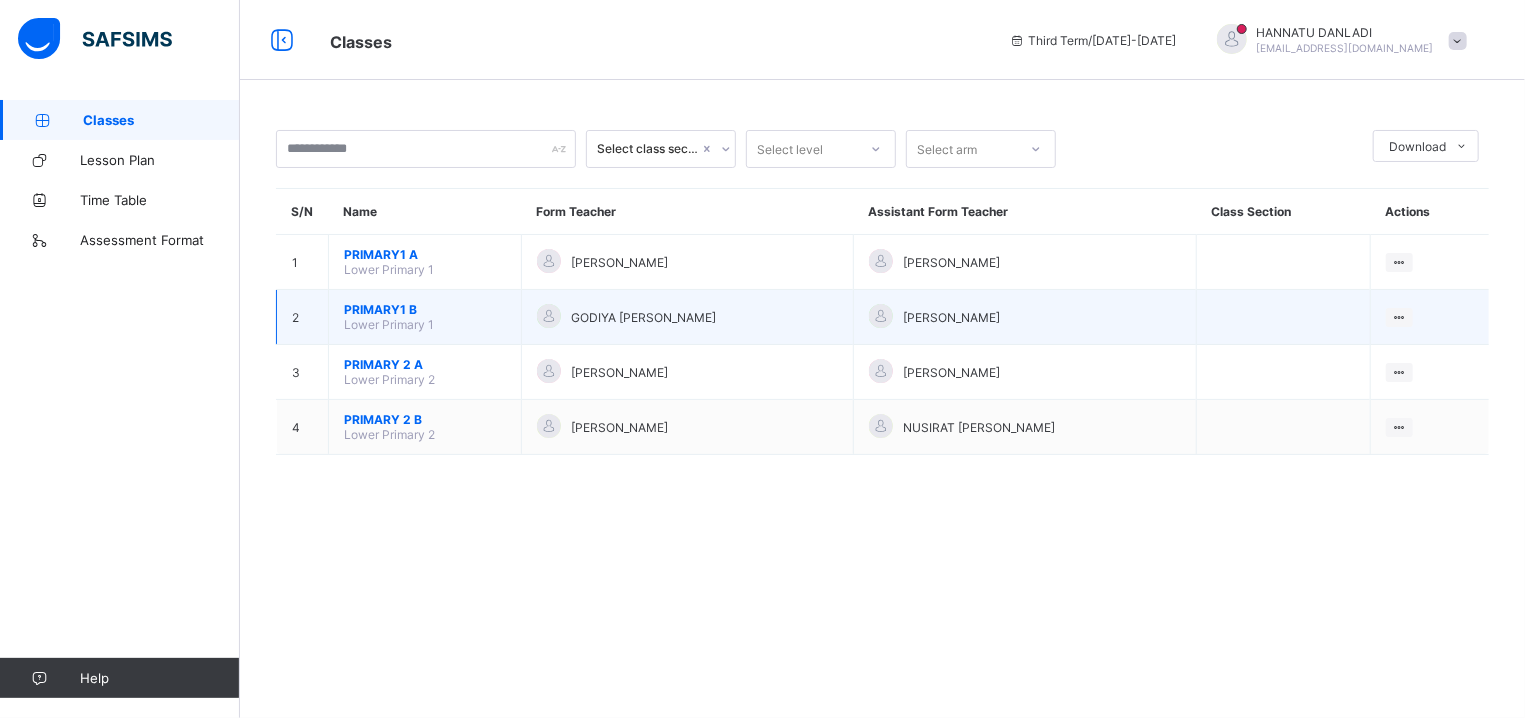 click on "PRIMARY1   B" at bounding box center (425, 309) 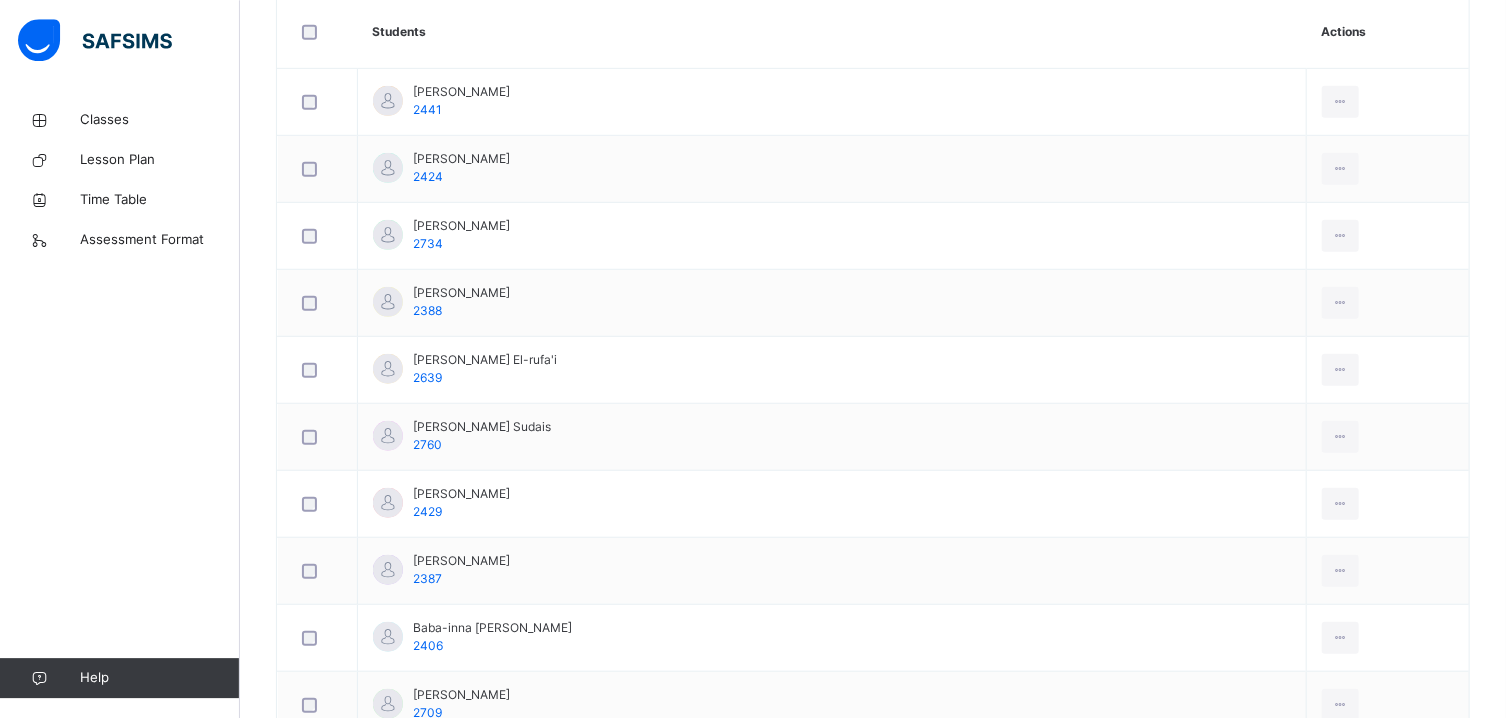 scroll, scrollTop: 589, scrollLeft: 0, axis: vertical 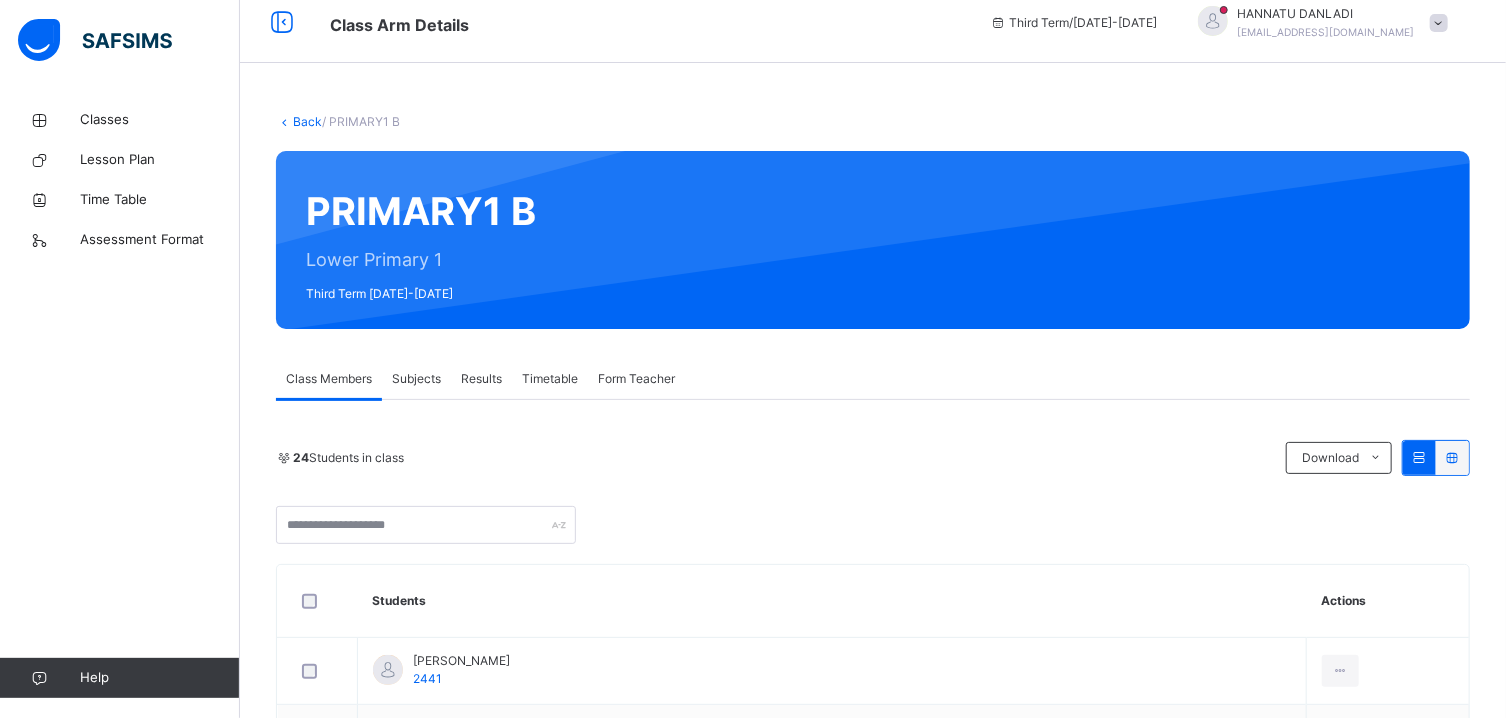 click on "Subjects" at bounding box center [416, 379] 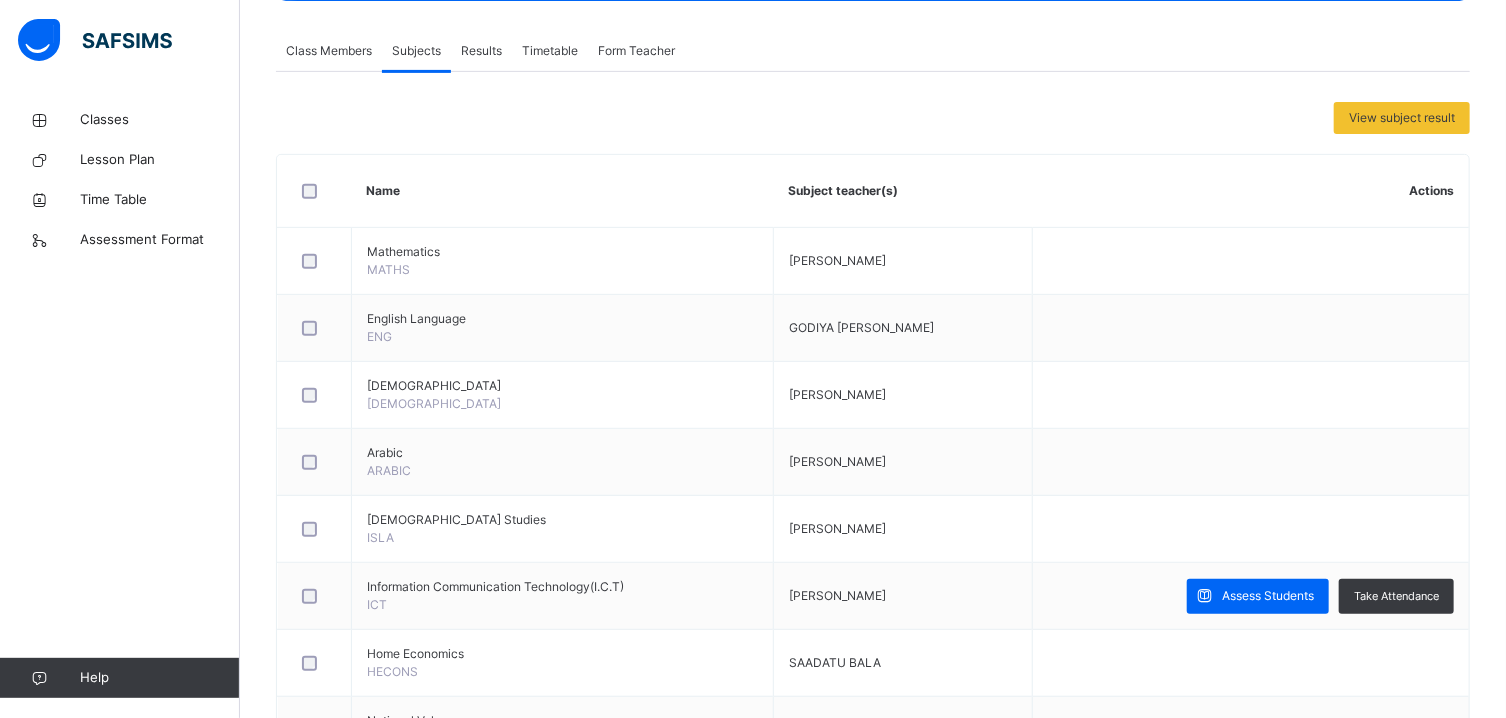 scroll, scrollTop: 393, scrollLeft: 0, axis: vertical 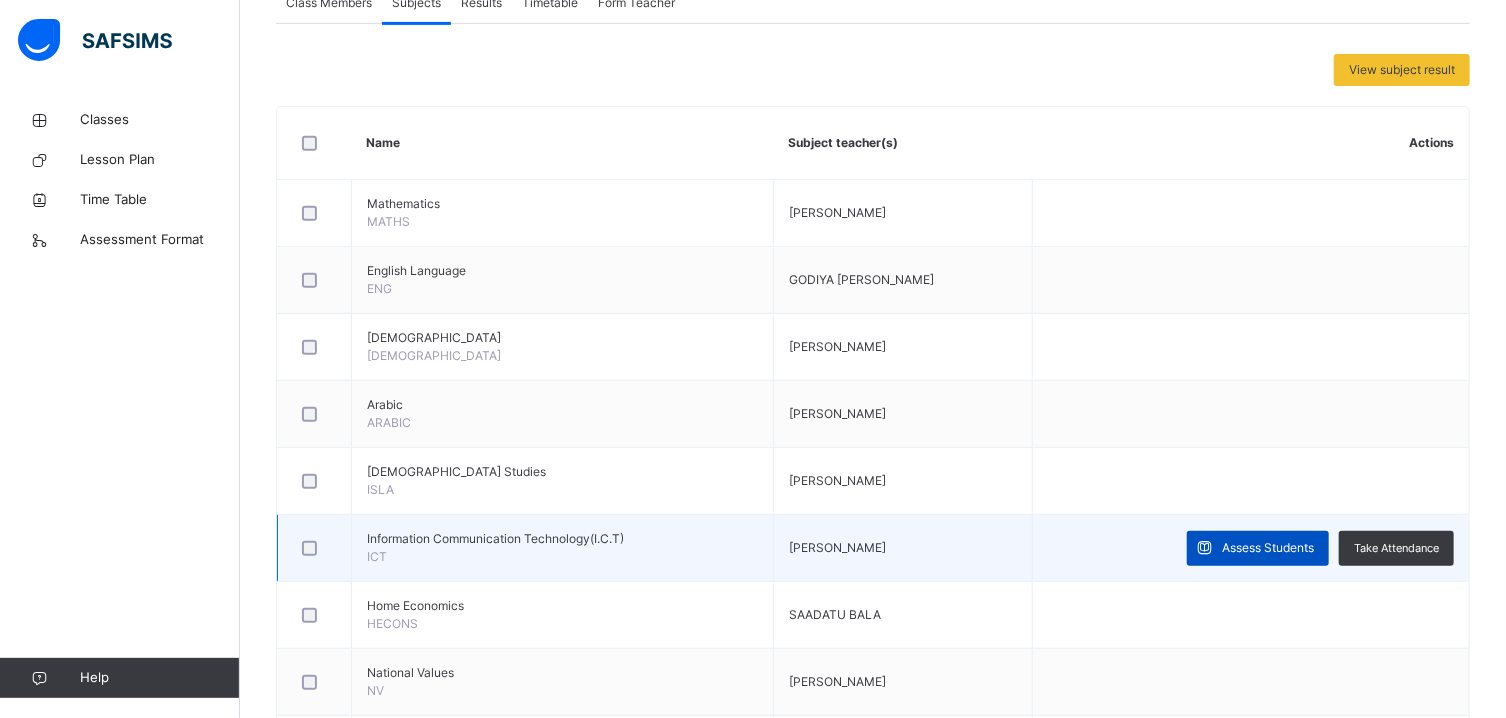 click on "Assess Students" at bounding box center (1268, 548) 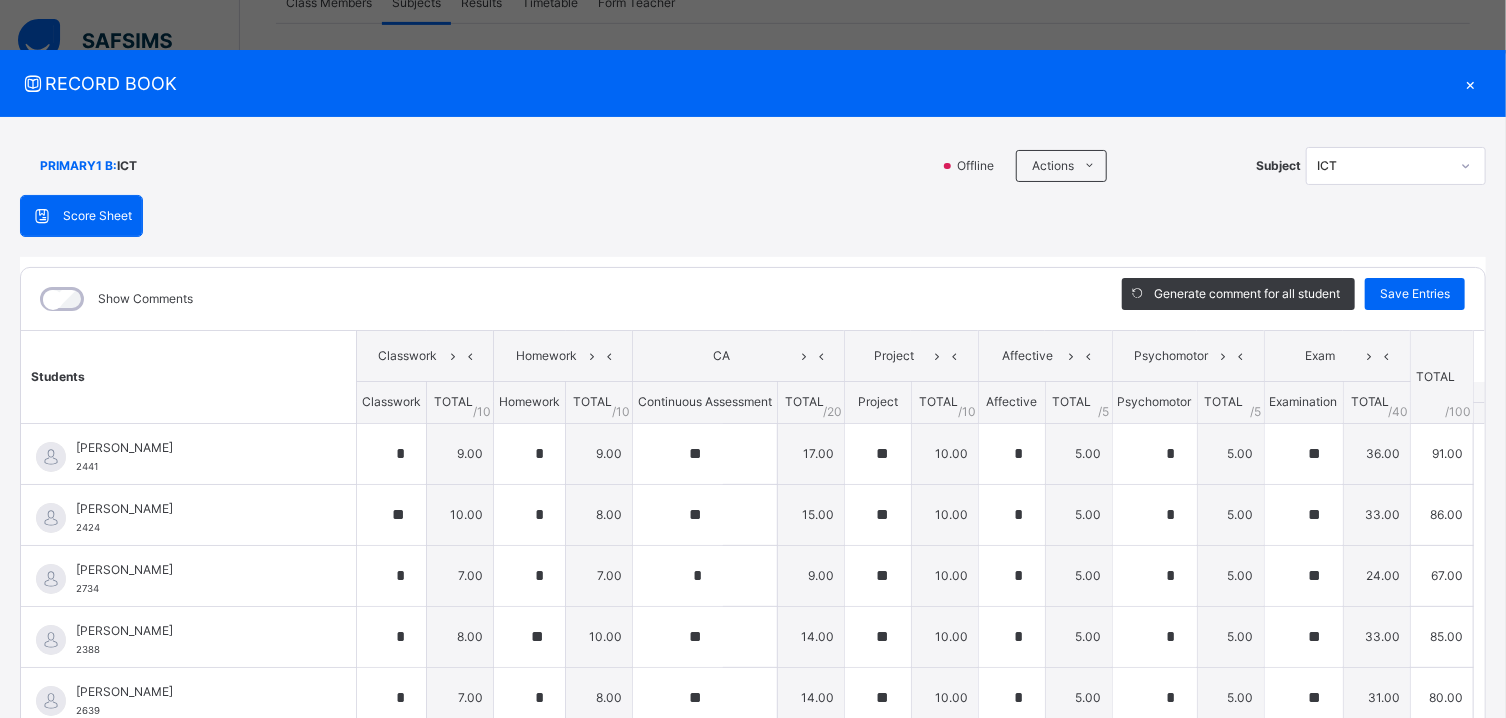 type on "*" 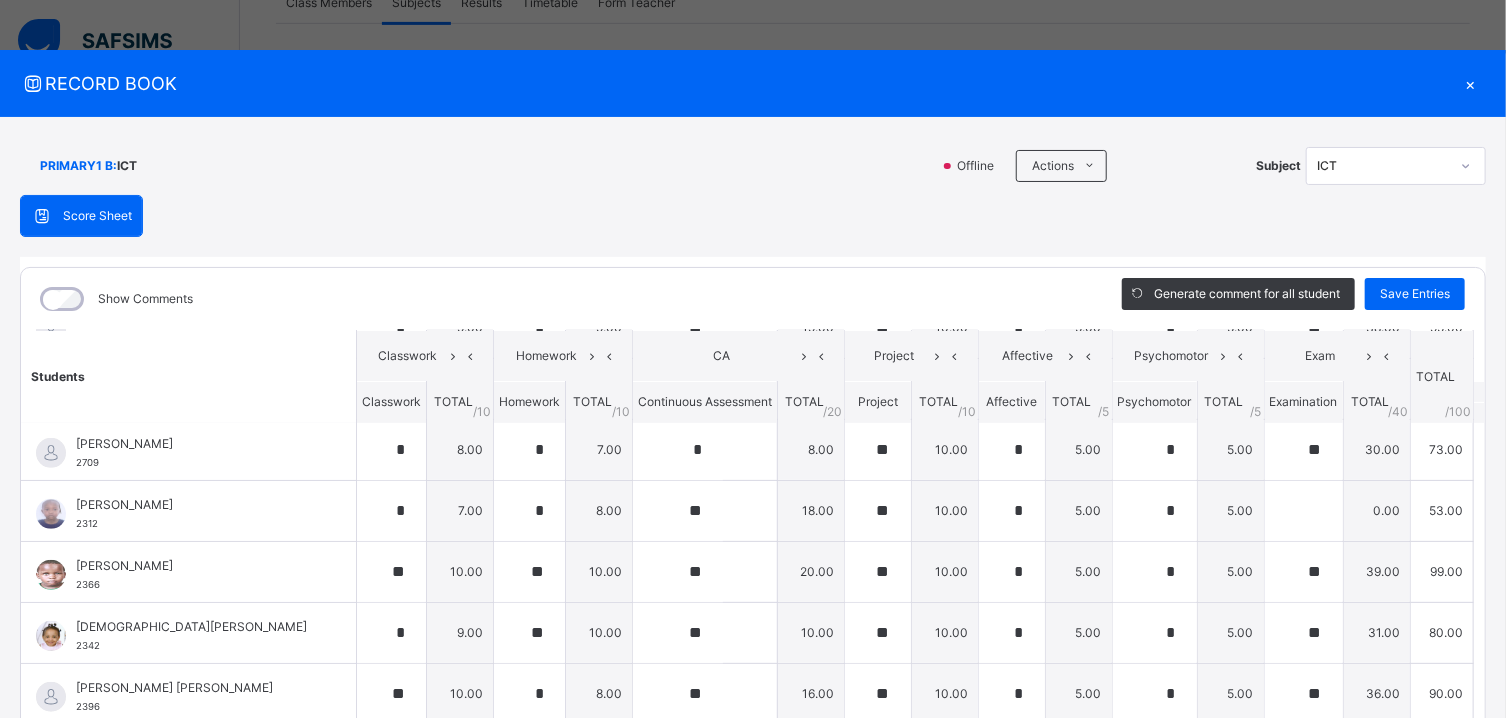 scroll, scrollTop: 778, scrollLeft: 0, axis: vertical 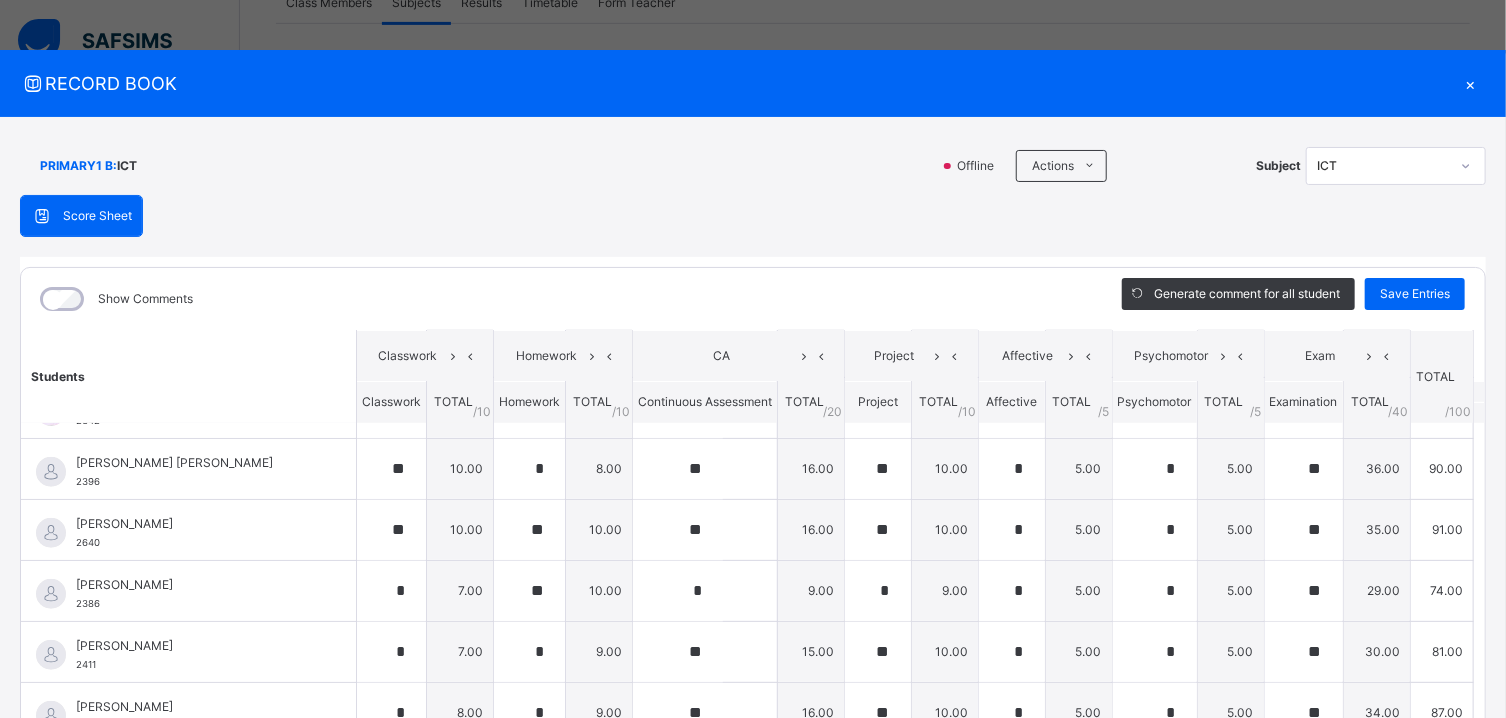 click on "Students Classwork Homework CA Project Affective Psychomotor Exam TOTAL /100 Comment Classwork TOTAL / 10 Homework TOTAL / 10 Continuous Assessment TOTAL / 20 Project TOTAL / 10 Affective TOTAL / 5 Psychomotor TOTAL / 5 Examination TOTAL / 40 ABDULLAHI HALIMA  2441 ABDULLAHI HALIMA  2441 * 9.00 * 9.00 ** 17.00 ** 10.00 * 5.00 * 5.00 ** 36.00 91.00 Generate comment 0 / 250   ×   Subject Teacher’s Comment Generate and see in full the comment developed by the AI with an option to regenerate the comment JS ABDULLAHI HALIMA    2441   Total 91.00  / 100.00 Sims Bot   Regenerate     Use this comment   ABUBAKAR AMINA AMNA 2424 ABUBAKAR AMINA AMNA 2424 ** 10.00 * 8.00 ** 15.00 ** 10.00 * 5.00 * 5.00 ** 33.00 86.00 Generate comment 0 / 250   ×   Subject Teacher’s Comment Generate and see in full the comment developed by the AI with an option to regenerate the comment JS ABUBAKAR AMINA AMNA   2424   Total 86.00  / 100.00 Sims Bot   Regenerate     Use this comment   ABUBAKAR HADI ISAH 2734 ABUBAKAR HADI ISAH 2734 *" at bounding box center [753, 331] 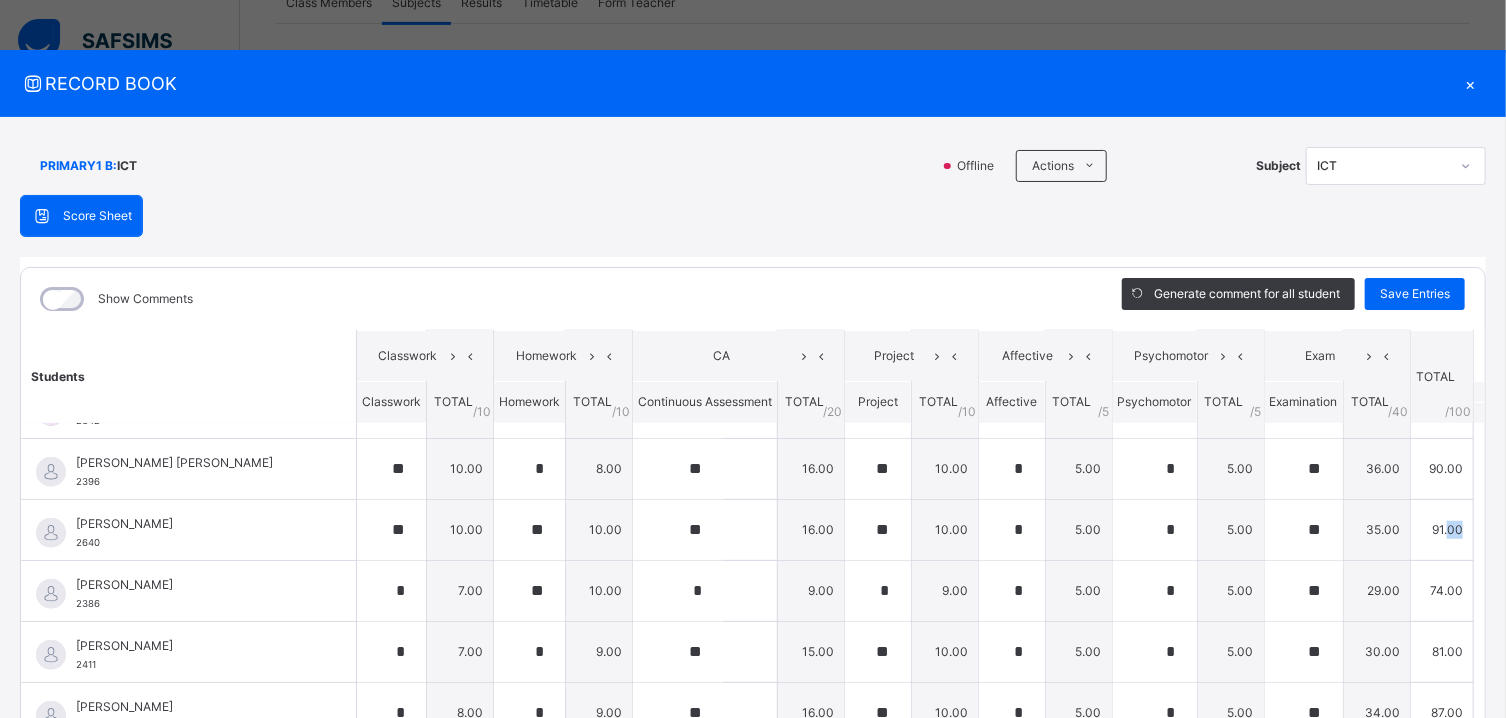 click on "Students Classwork Homework CA Project Affective Psychomotor Exam TOTAL /100 Comment Classwork TOTAL / 10 Homework TOTAL / 10 Continuous Assessment TOTAL / 20 Project TOTAL / 10 Affective TOTAL / 5 Psychomotor TOTAL / 5 Examination TOTAL / 40 ABDULLAHI HALIMA  2441 ABDULLAHI HALIMA  2441 * 9.00 * 9.00 ** 17.00 ** 10.00 * 5.00 * 5.00 ** 36.00 91.00 Generate comment 0 / 250   ×   Subject Teacher’s Comment Generate and see in full the comment developed by the AI with an option to regenerate the comment JS ABDULLAHI HALIMA    2441   Total 91.00  / 100.00 Sims Bot   Regenerate     Use this comment   ABUBAKAR AMINA AMNA 2424 ABUBAKAR AMINA AMNA 2424 ** 10.00 * 8.00 ** 15.00 ** 10.00 * 5.00 * 5.00 ** 33.00 86.00 Generate comment 0 / 250   ×   Subject Teacher’s Comment Generate and see in full the comment developed by the AI with an option to regenerate the comment JS ABUBAKAR AMINA AMNA   2424   Total 86.00  / 100.00 Sims Bot   Regenerate     Use this comment   ABUBAKAR HADI ISAH 2734 ABUBAKAR HADI ISAH 2734 *" at bounding box center [753, 331] 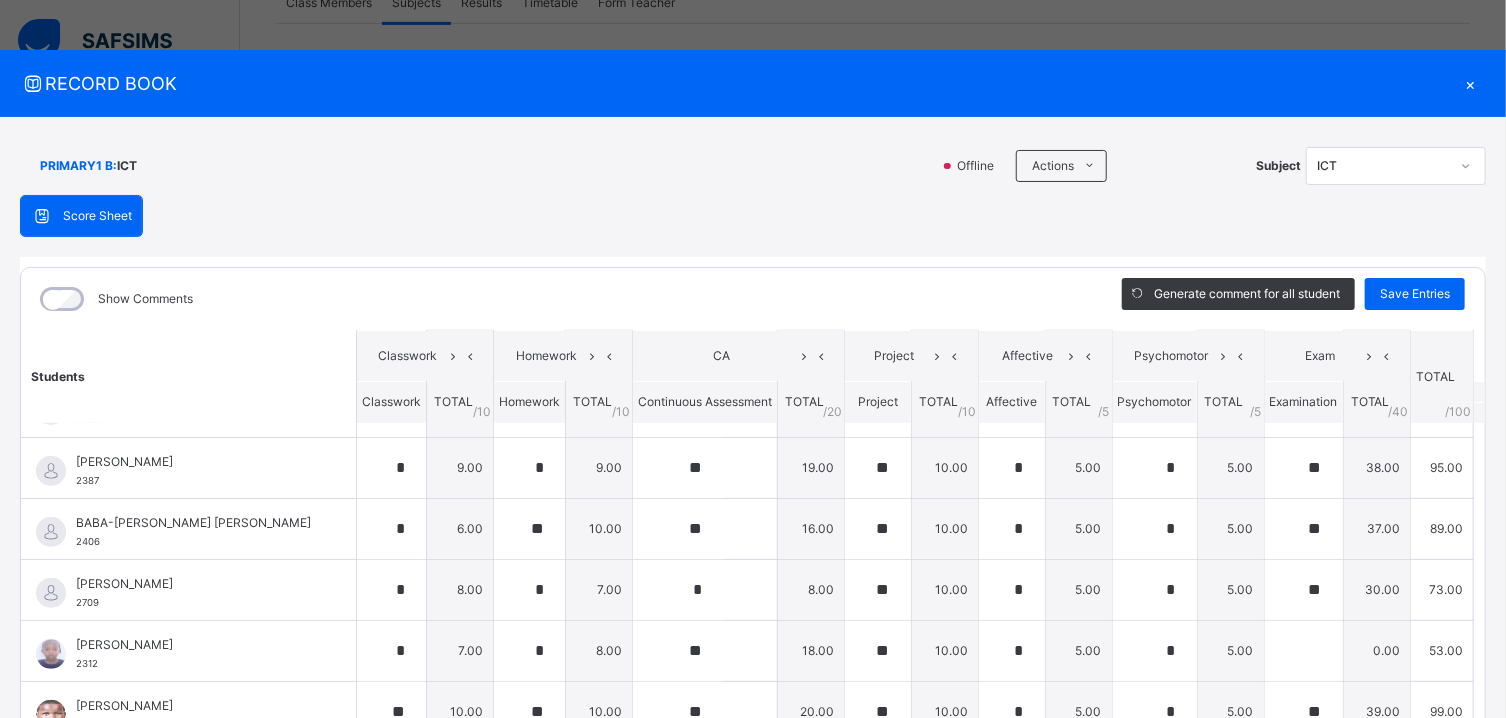 scroll, scrollTop: 400, scrollLeft: 0, axis: vertical 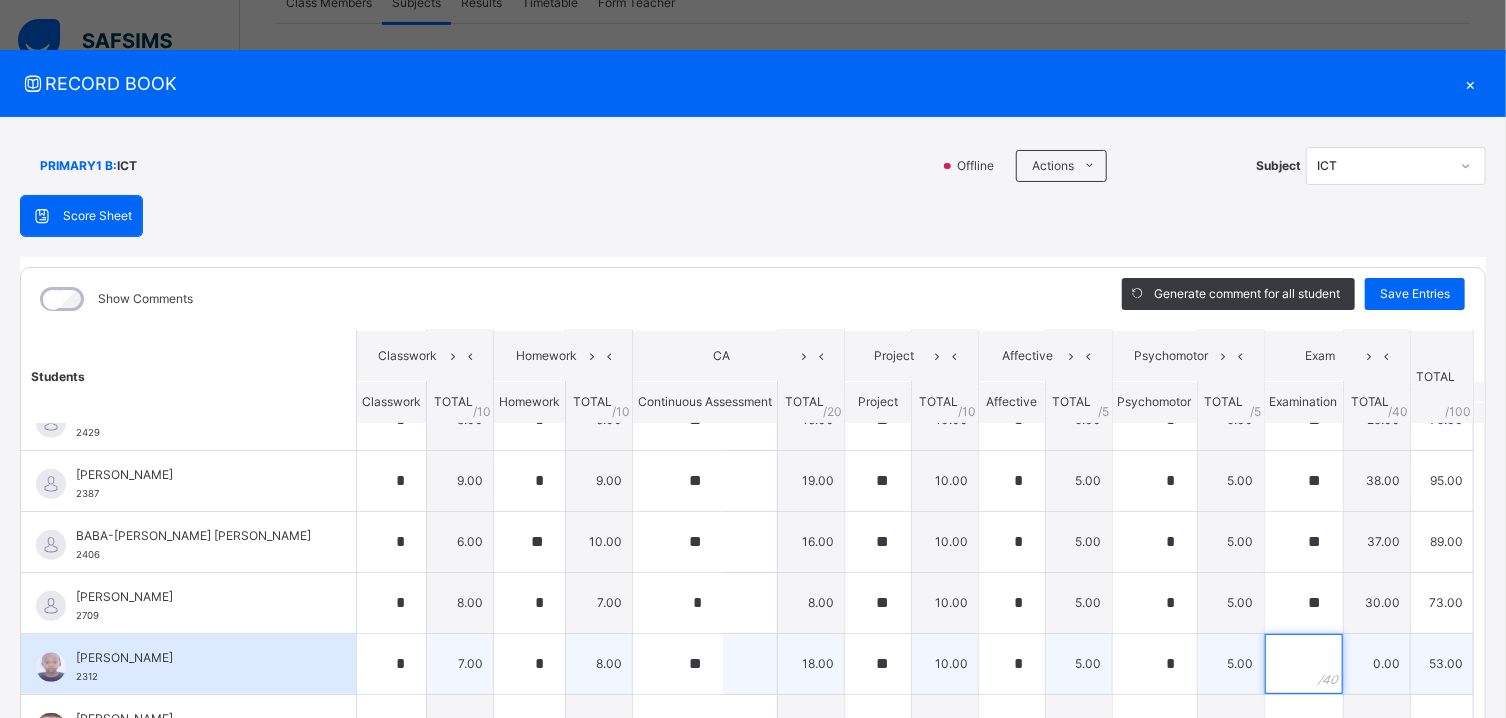 click at bounding box center [1304, 664] 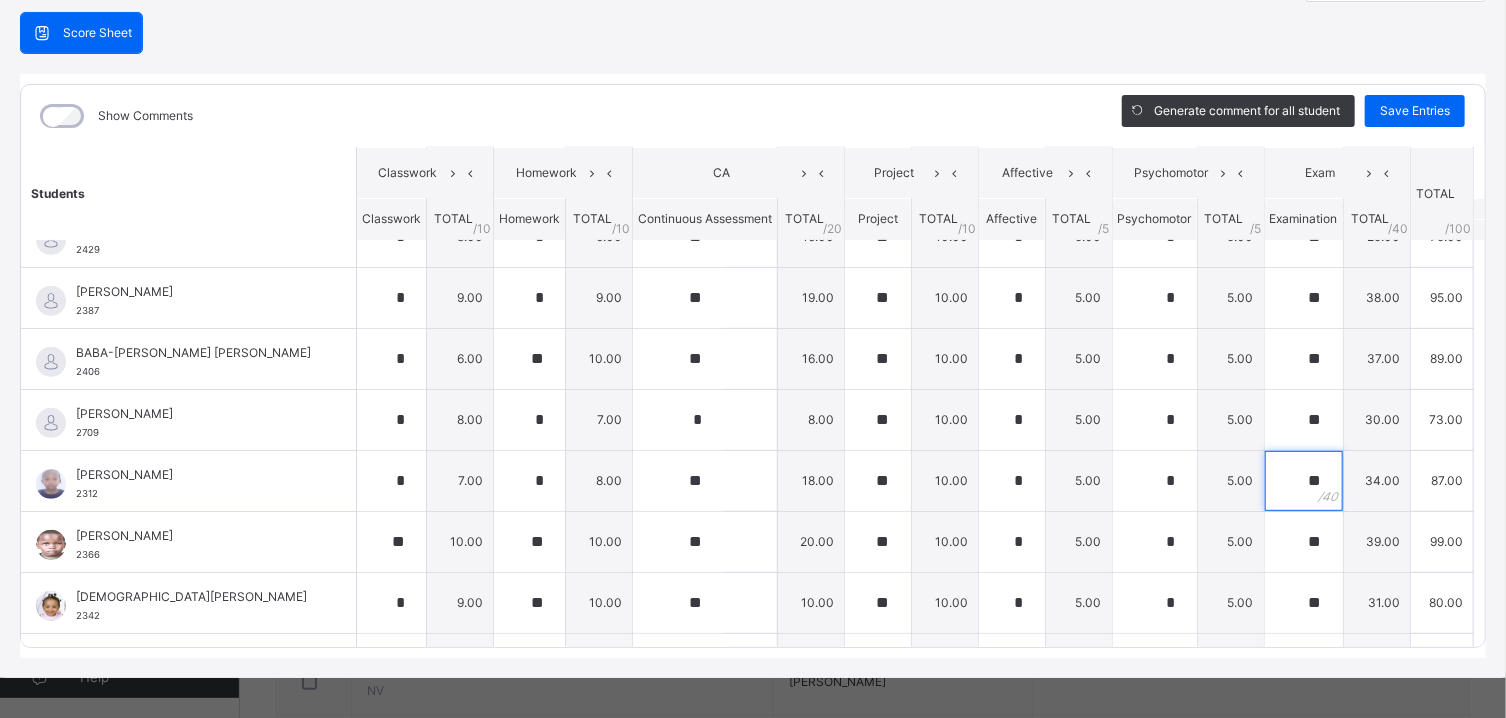 scroll, scrollTop: 193, scrollLeft: 0, axis: vertical 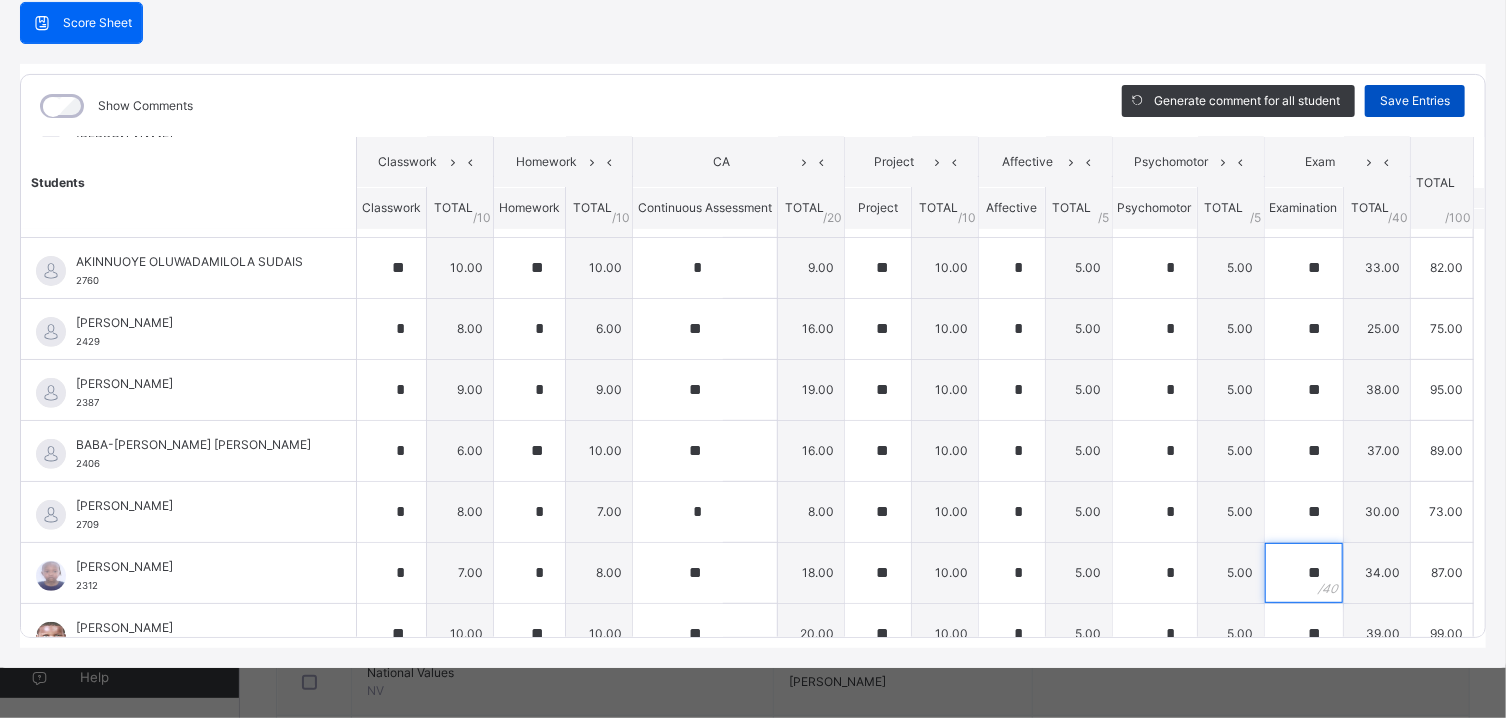 type on "**" 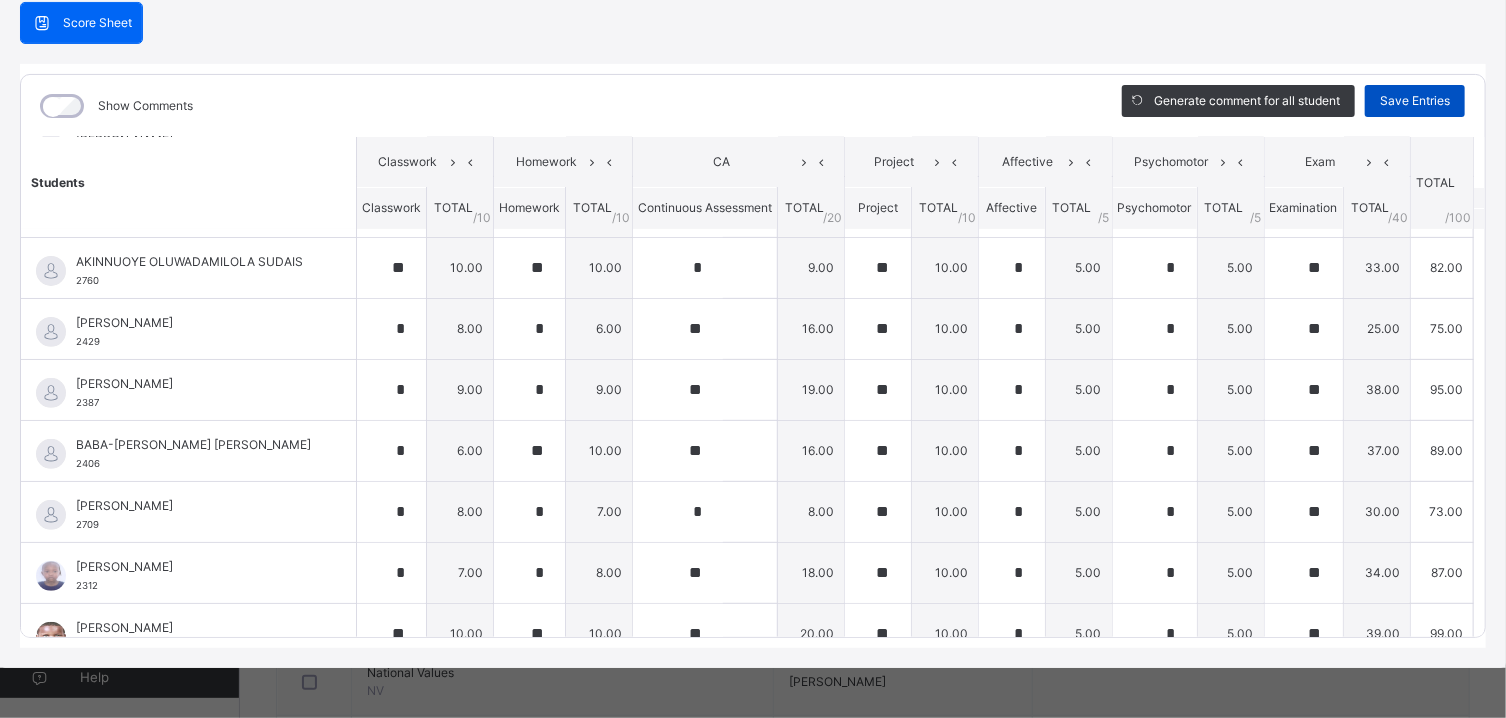click on "Save Entries" at bounding box center (1415, 101) 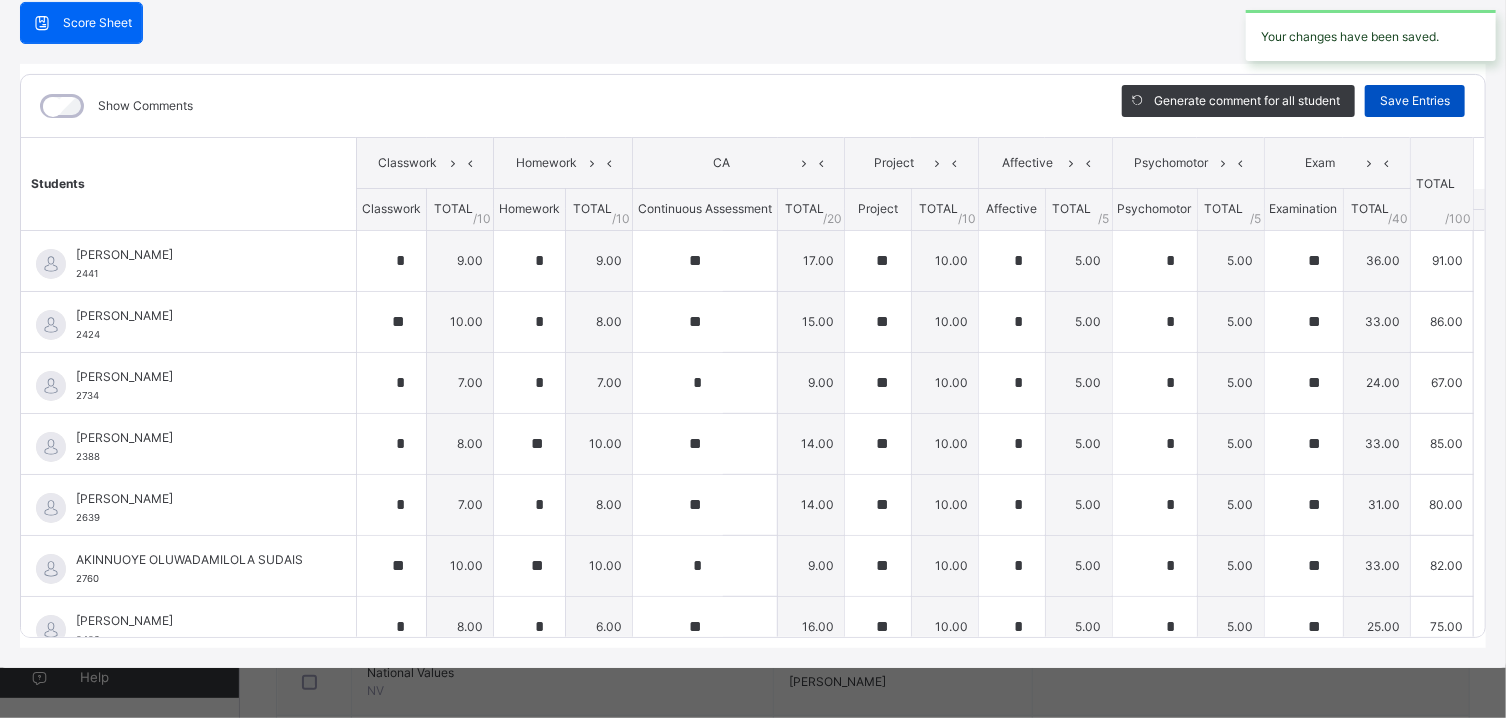 type on "*" 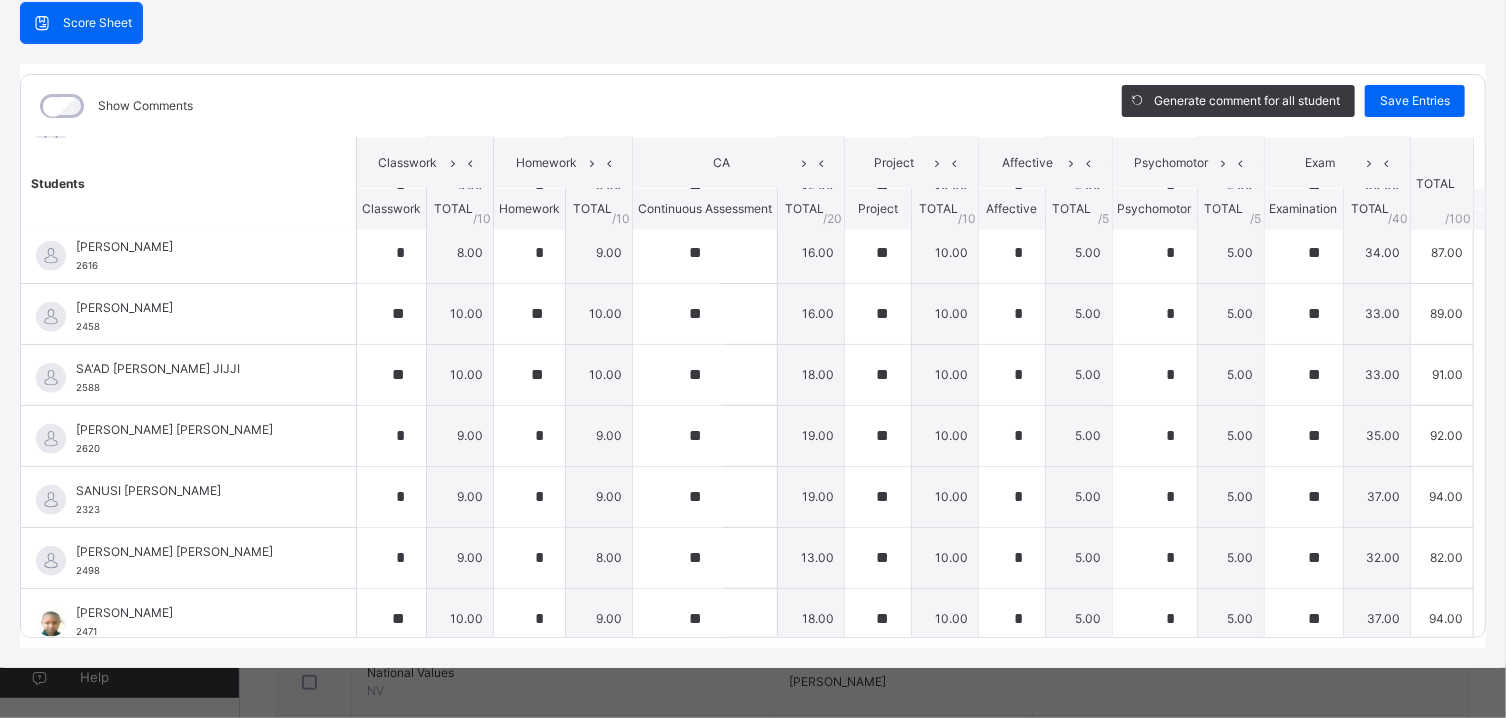 scroll, scrollTop: 1060, scrollLeft: 0, axis: vertical 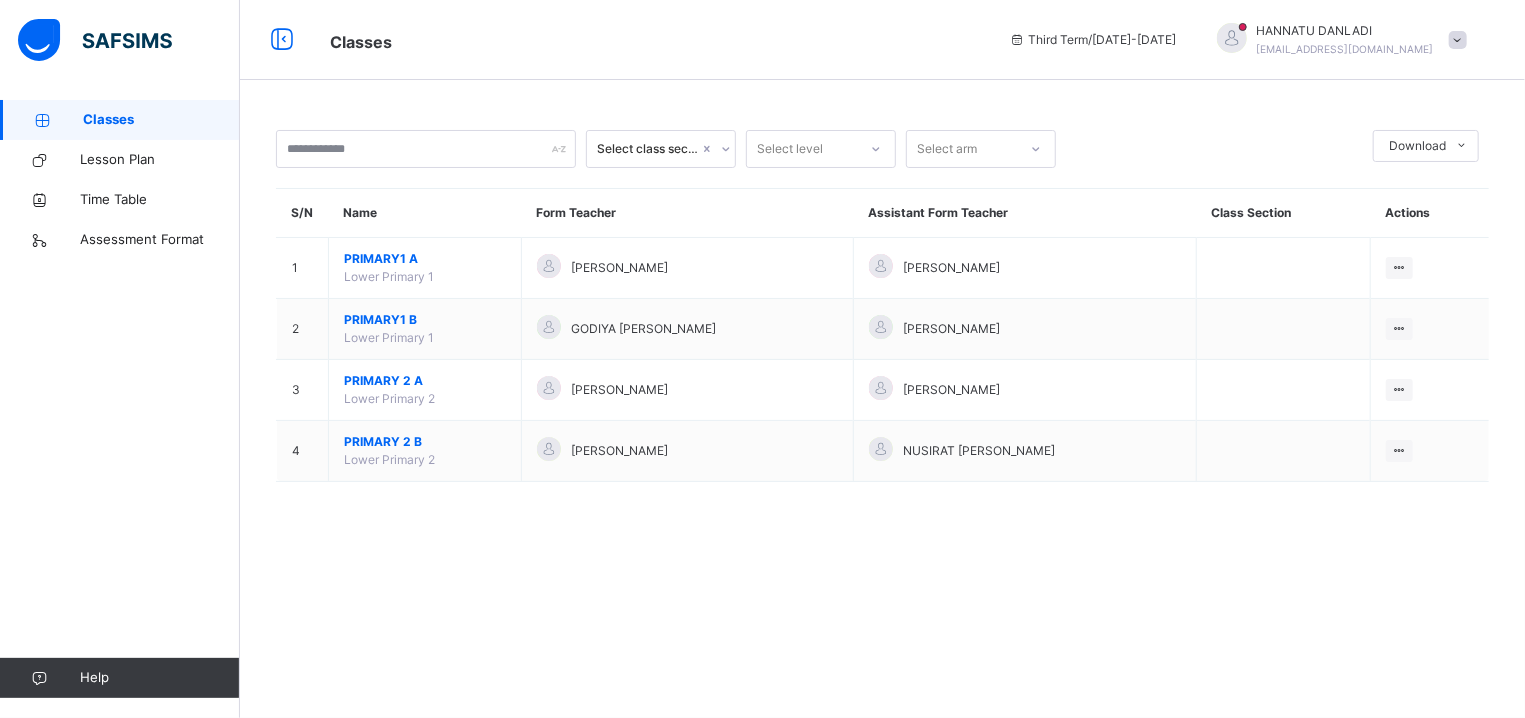 click at bounding box center [1458, 40] 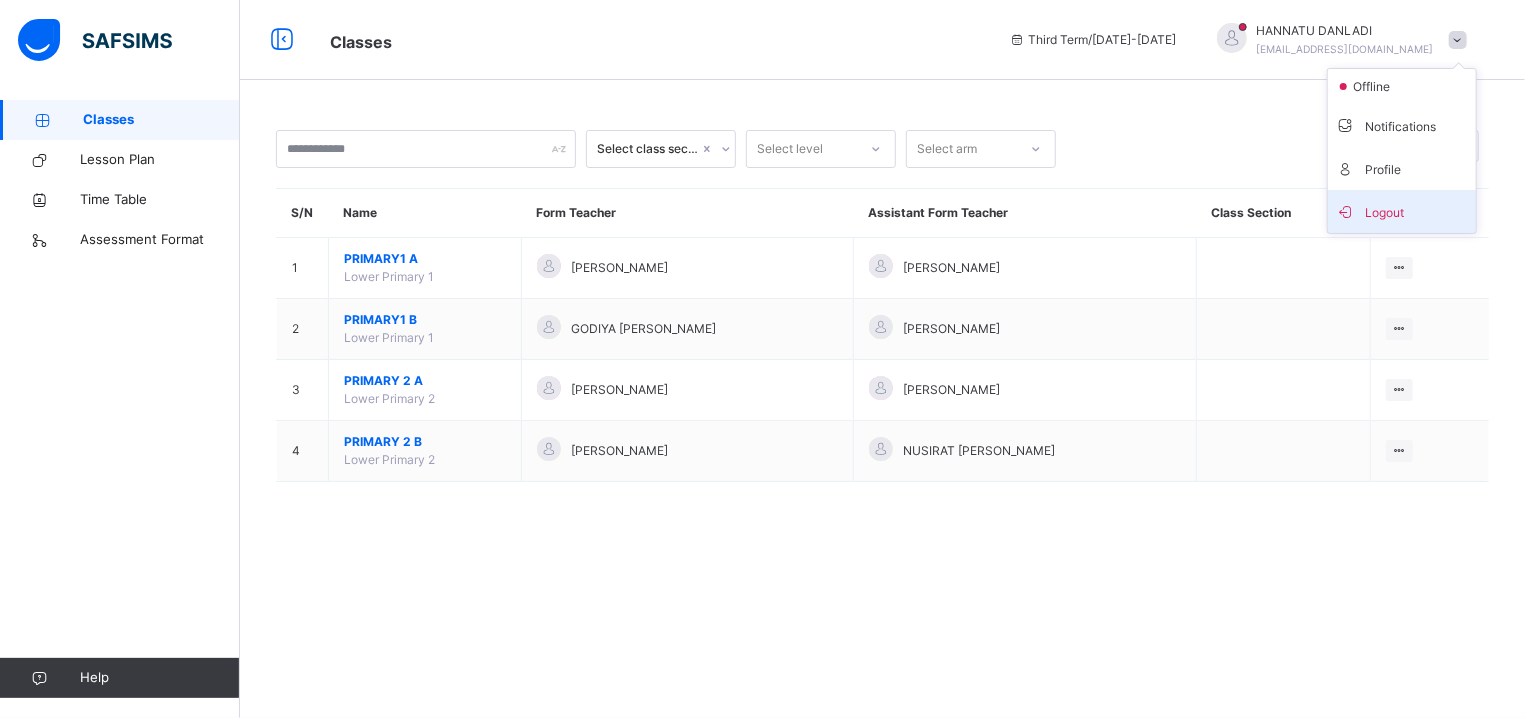 click on "Logout" at bounding box center (1402, 211) 